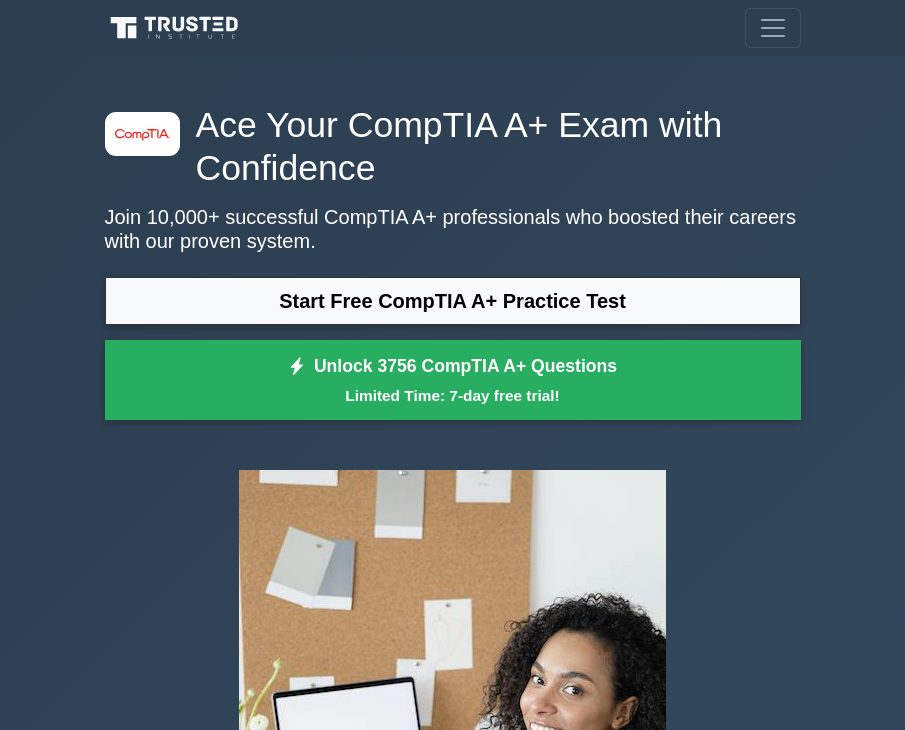 scroll, scrollTop: 0, scrollLeft: 0, axis: both 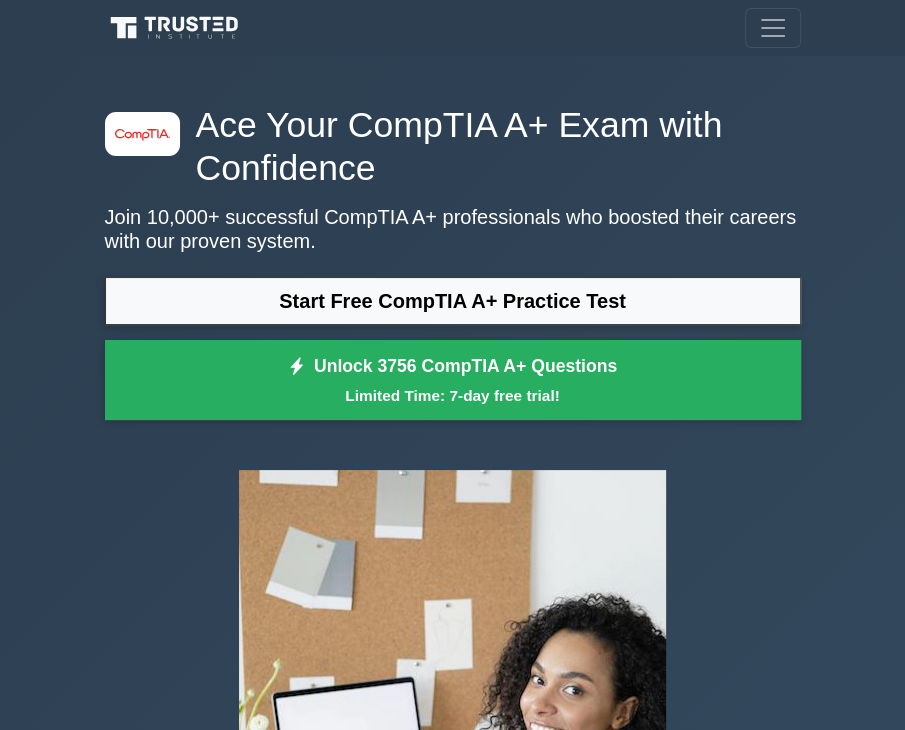 click on "Ace Your CompTIA A+ Exam with Confidence" at bounding box center (453, 146) 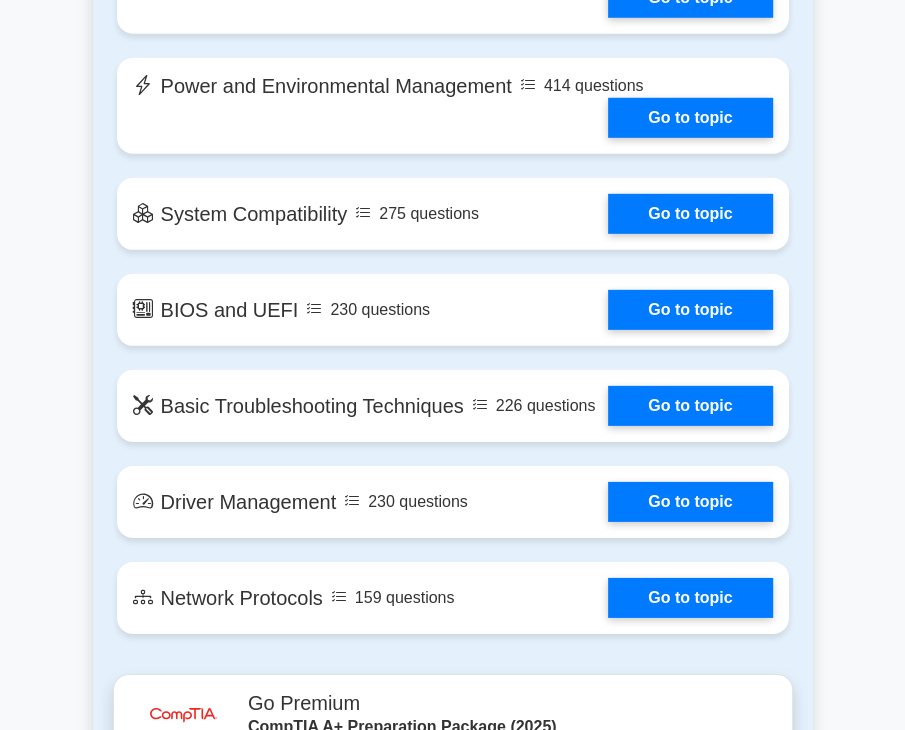 scroll, scrollTop: 3524, scrollLeft: 0, axis: vertical 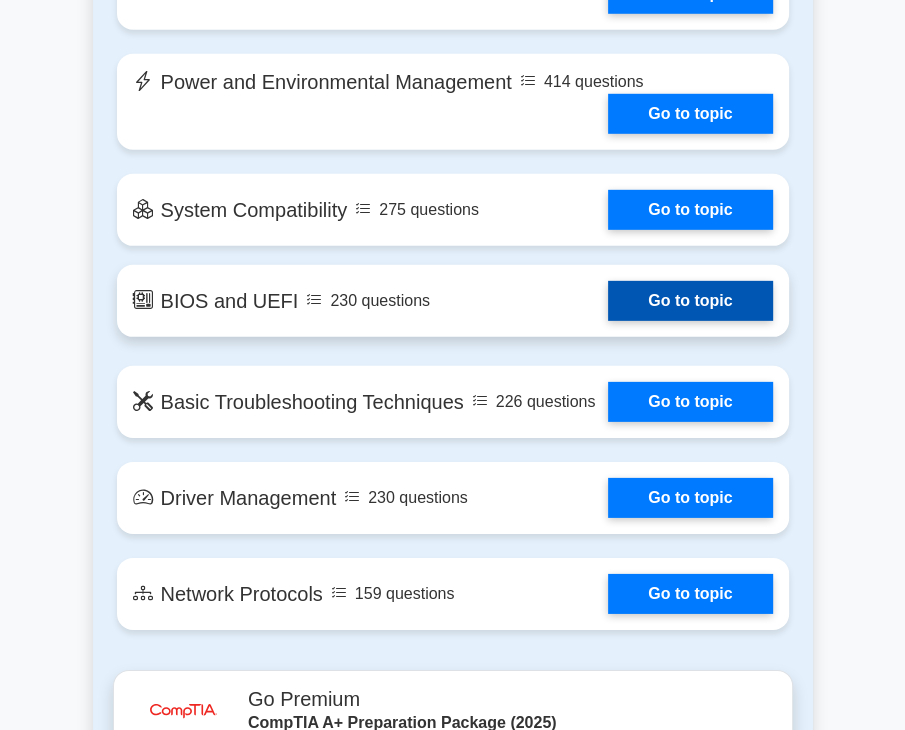 click on "Go to topic" at bounding box center [690, 301] 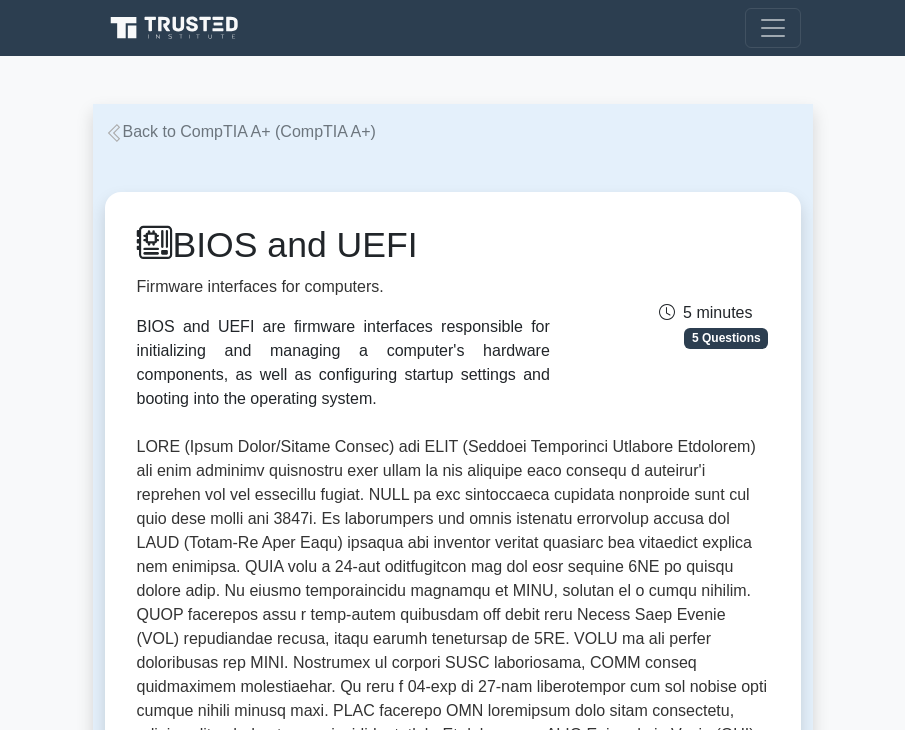 scroll, scrollTop: 0, scrollLeft: 0, axis: both 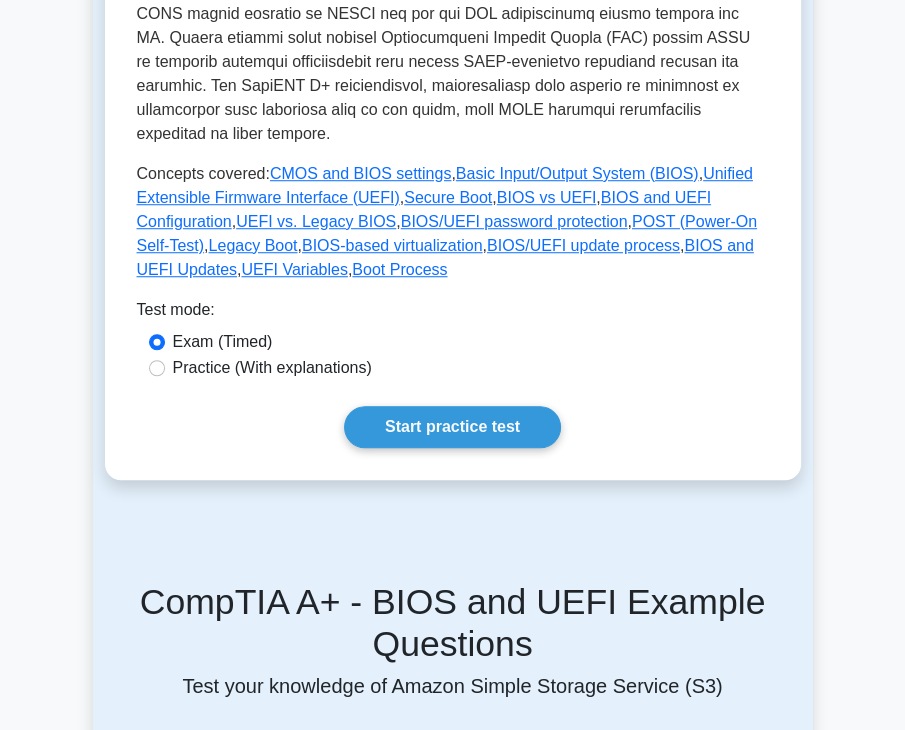 click on "Start practice test" at bounding box center (452, 427) 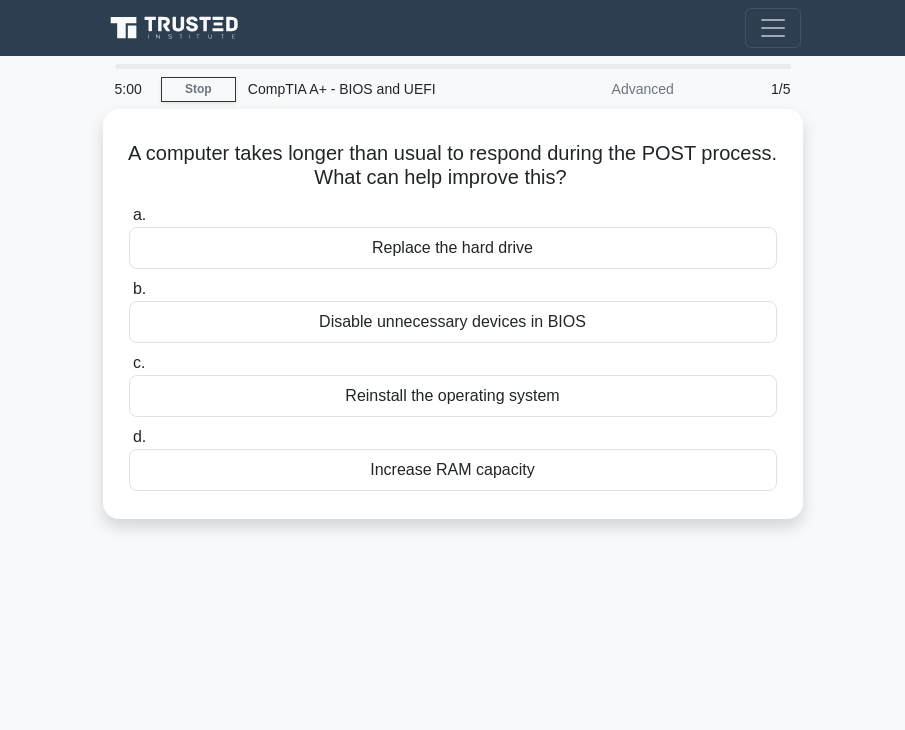 scroll, scrollTop: 0, scrollLeft: 0, axis: both 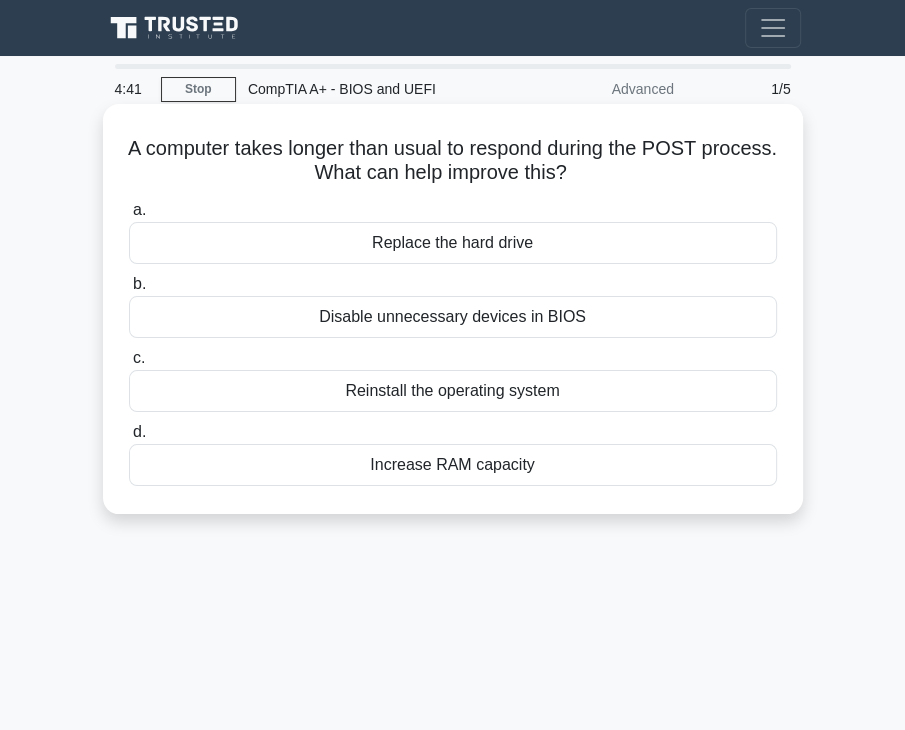 click on "Disable unnecessary devices in BIOS" at bounding box center [453, 317] 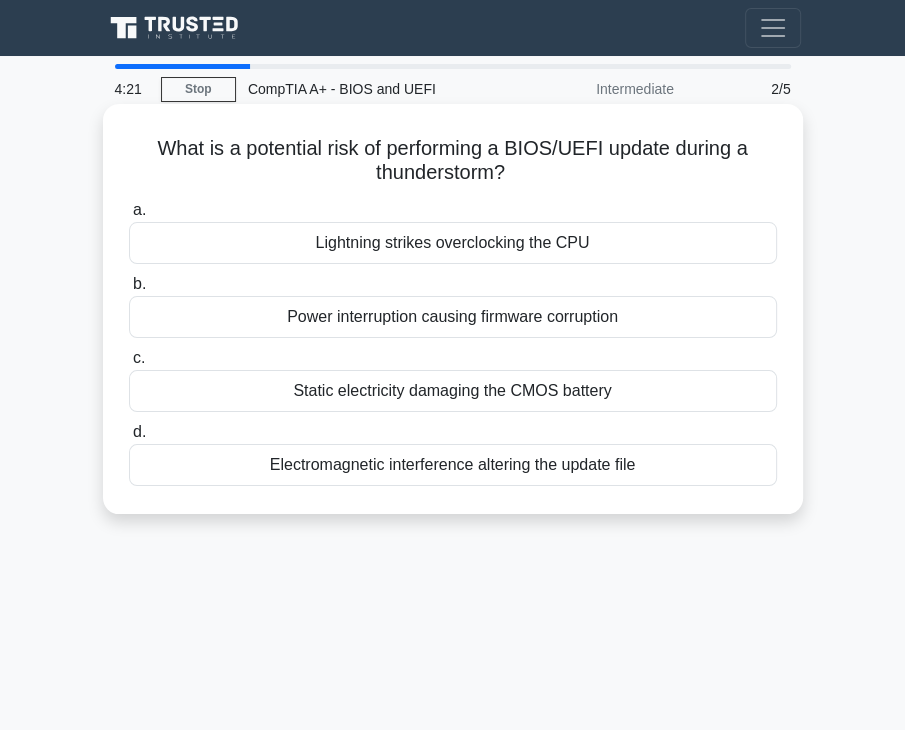 click on "Static electricity damaging the CMOS battery" at bounding box center [453, 391] 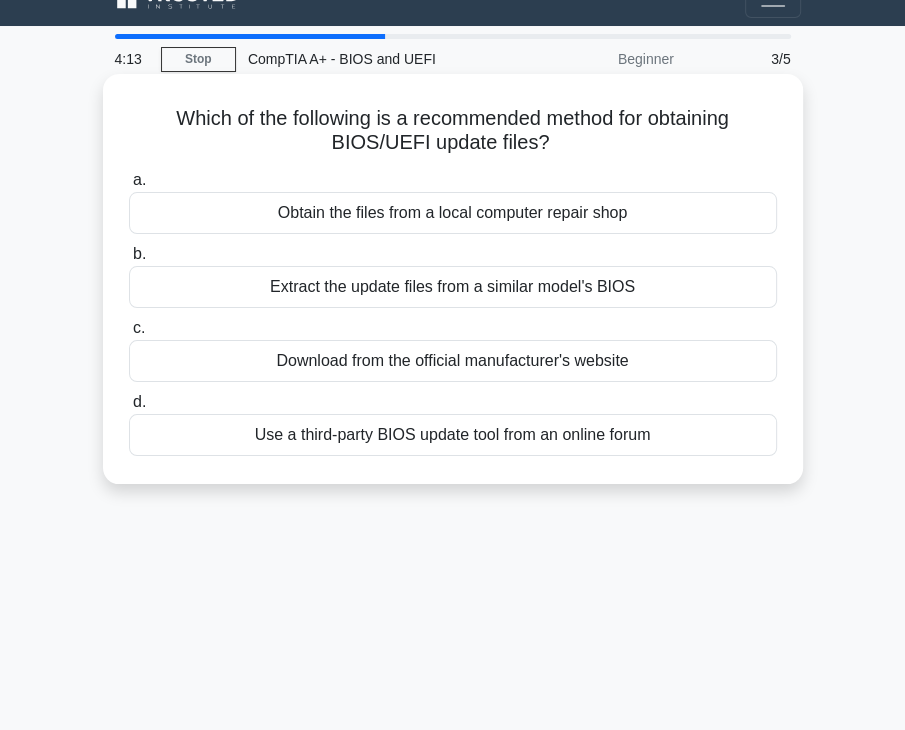 scroll, scrollTop: 31, scrollLeft: 0, axis: vertical 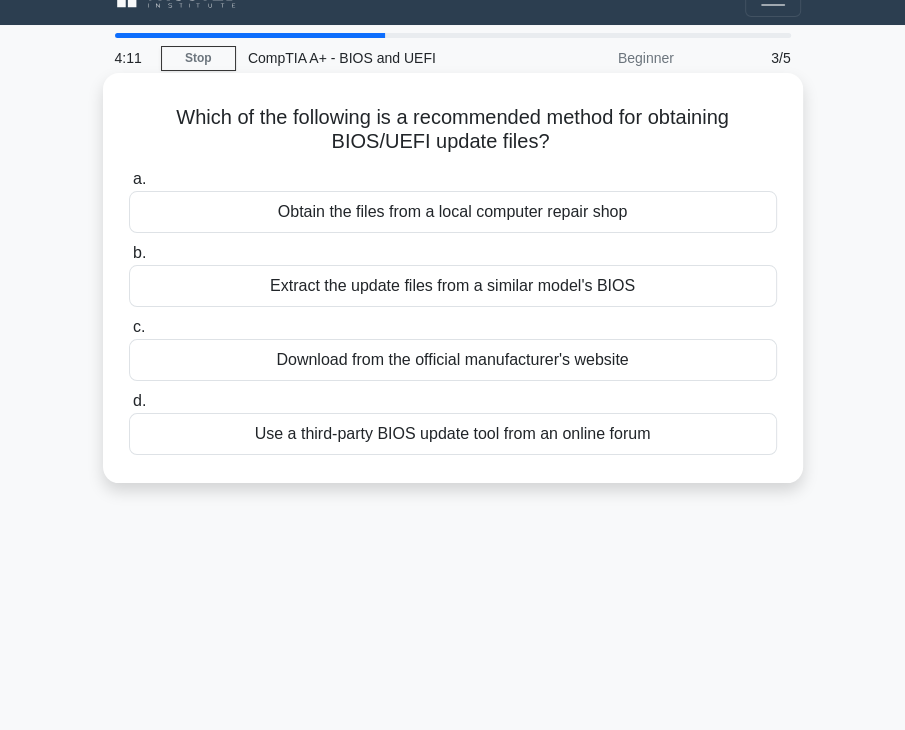 click on "Download from the official manufacturer's website" at bounding box center (453, 360) 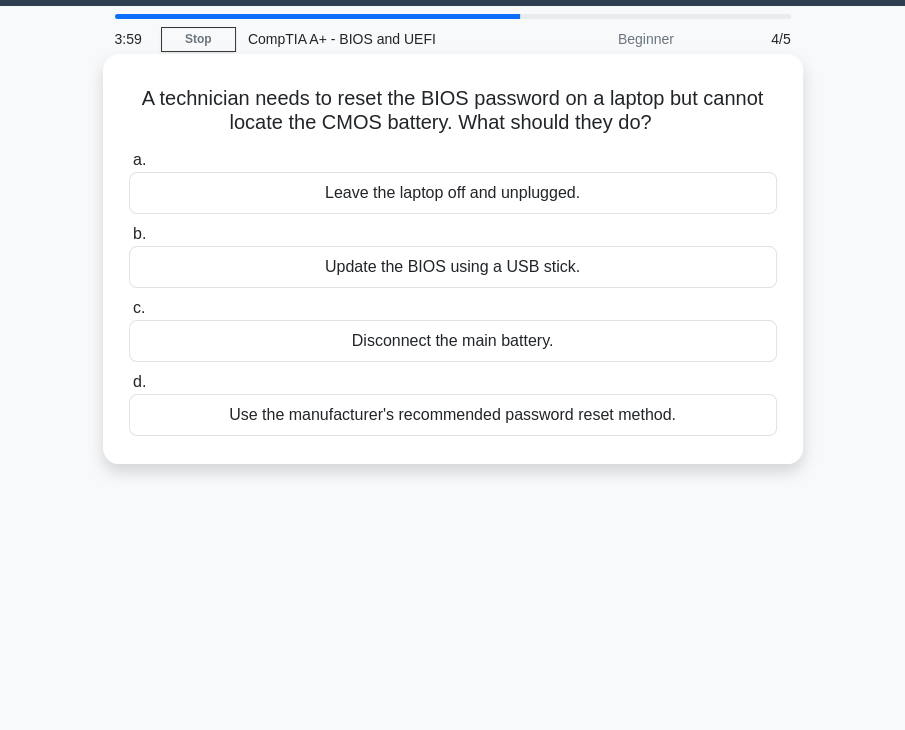 scroll, scrollTop: 51, scrollLeft: 0, axis: vertical 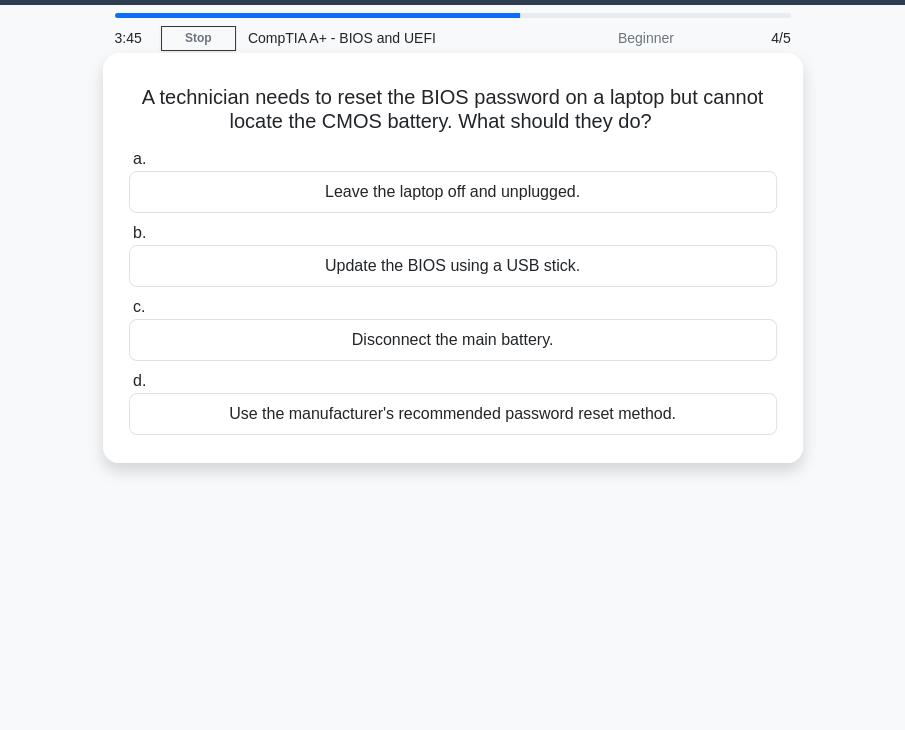 click on "Use the manufacturer's recommended password reset method." at bounding box center [453, 414] 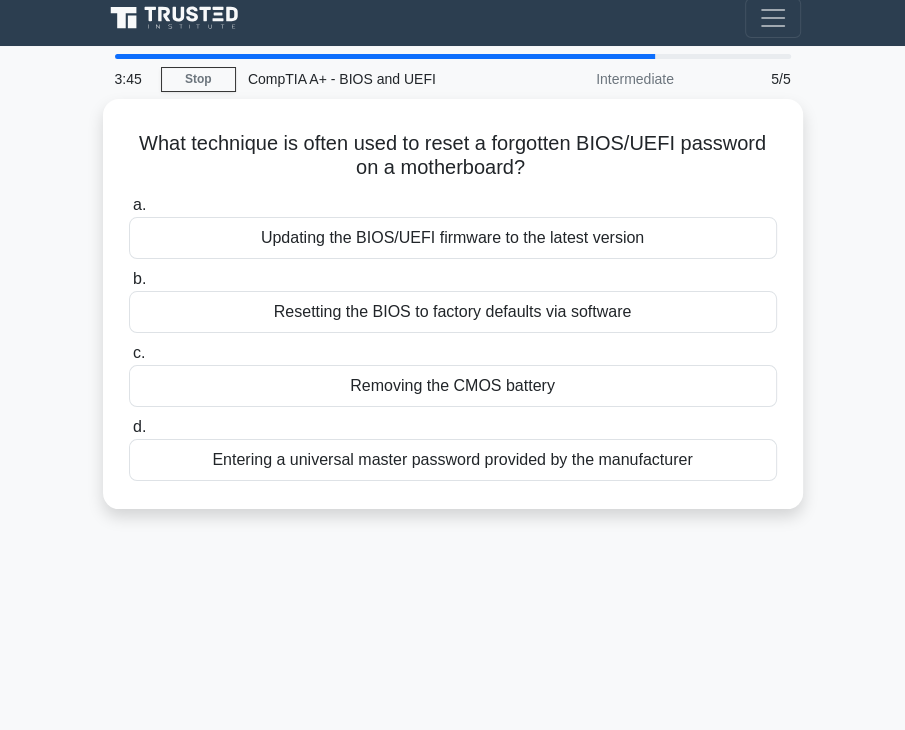 scroll, scrollTop: 0, scrollLeft: 0, axis: both 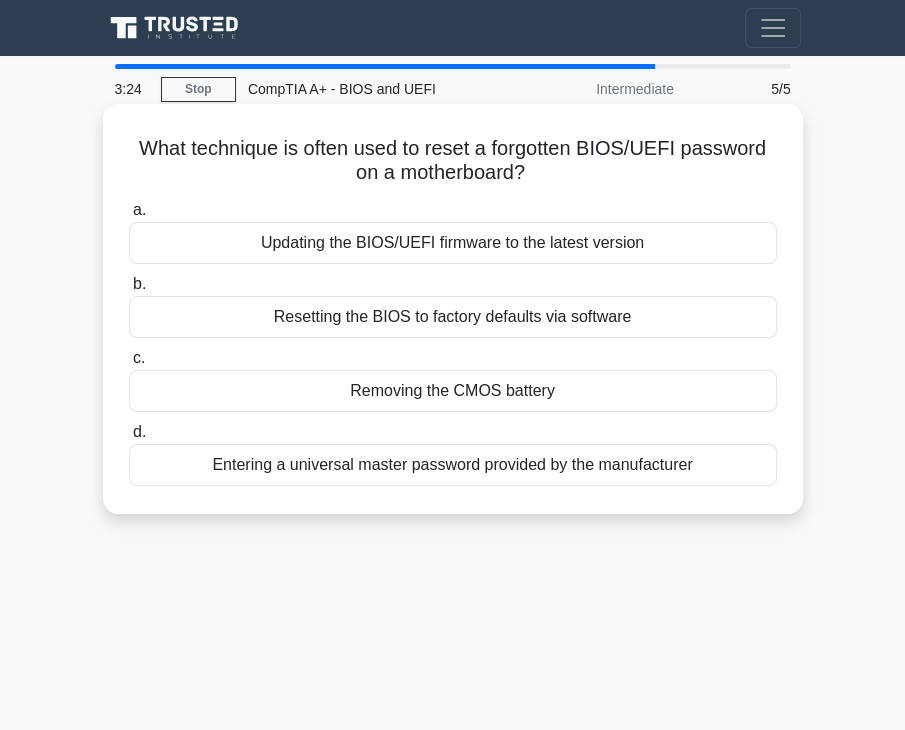 click on "Resetting the BIOS to factory defaults via software" at bounding box center (453, 317) 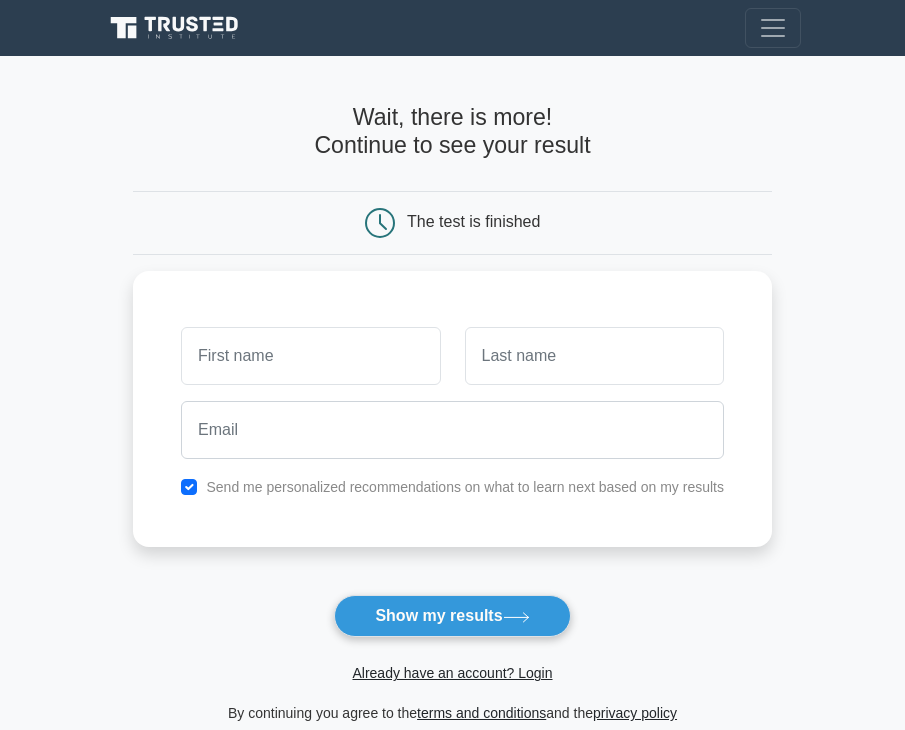 scroll, scrollTop: 0, scrollLeft: 0, axis: both 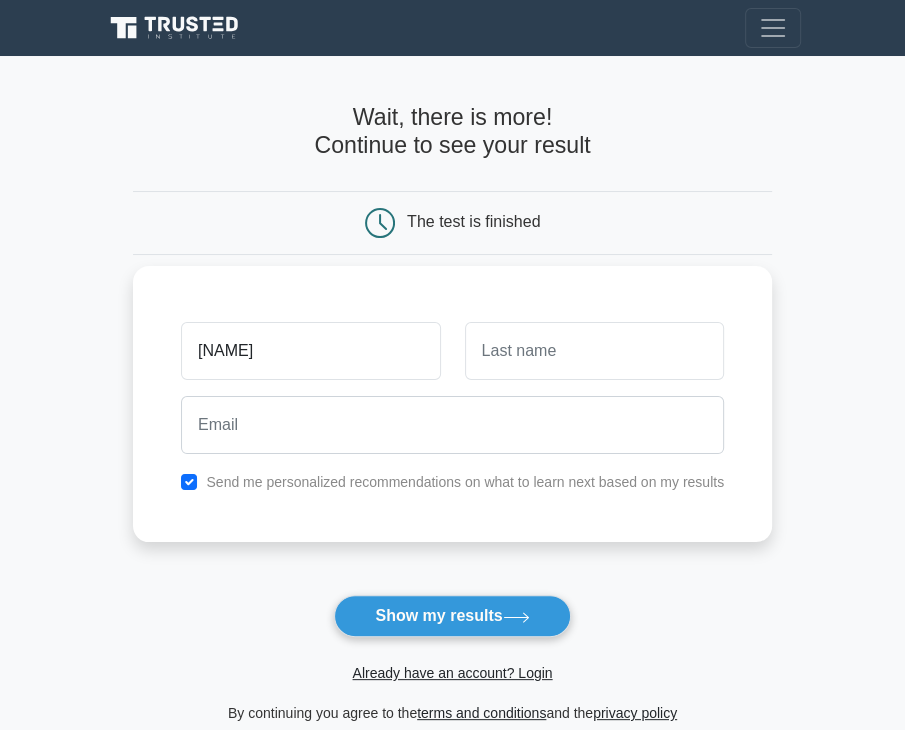type on "tej" 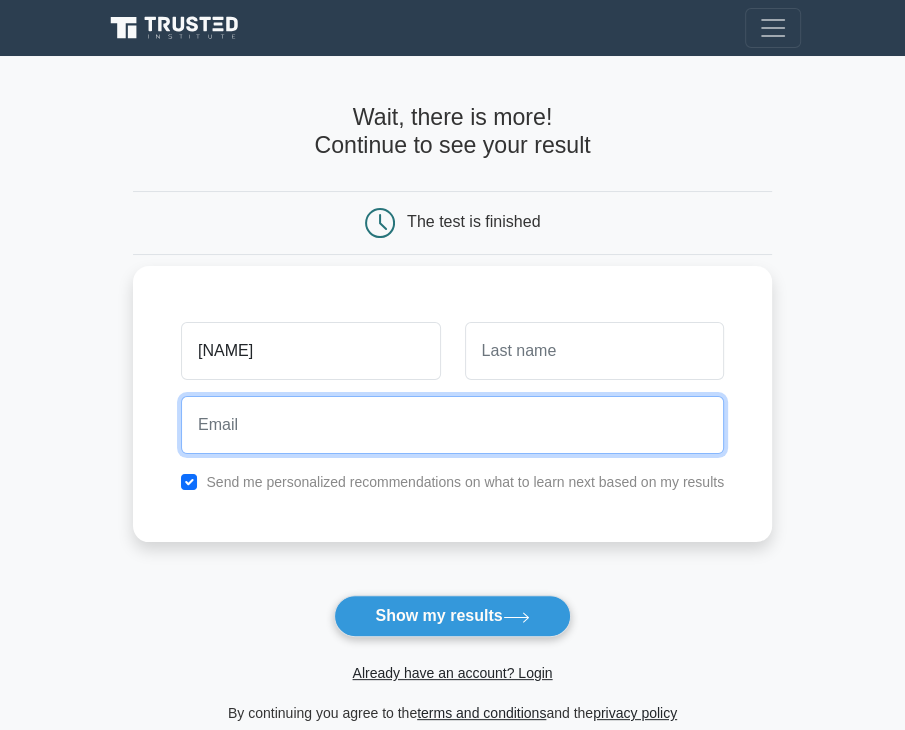 click at bounding box center (452, 425) 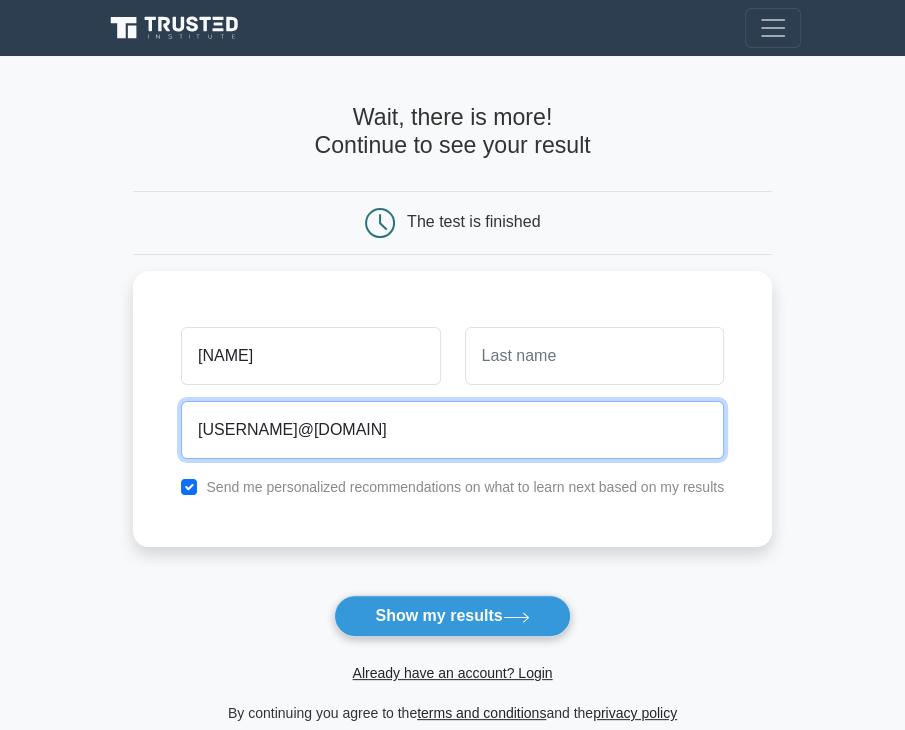 type on "vsmk1998@gmail.com" 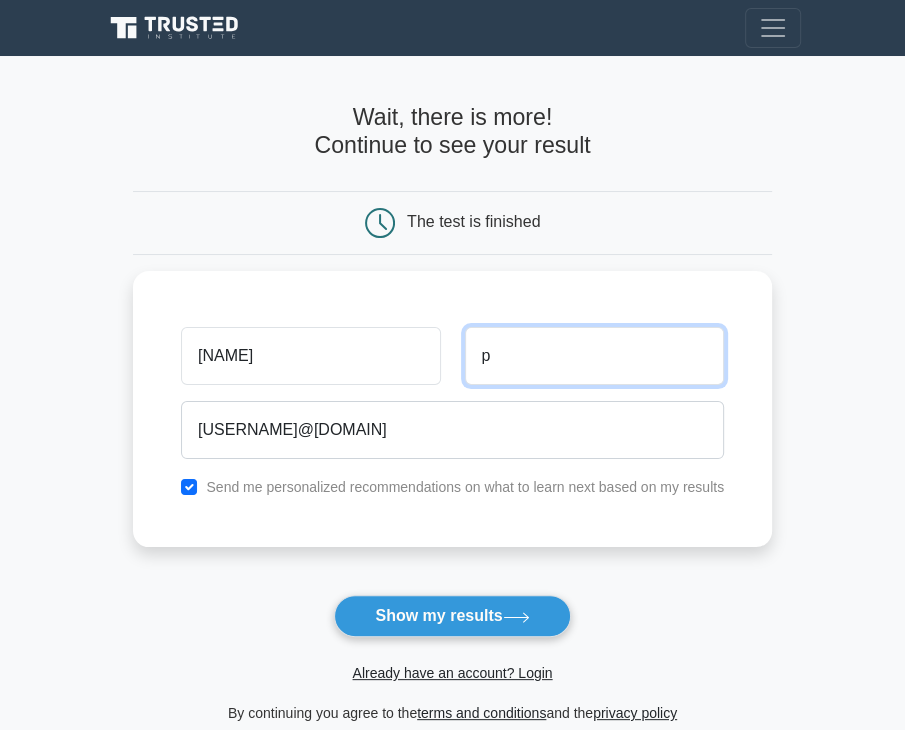 type on "p" 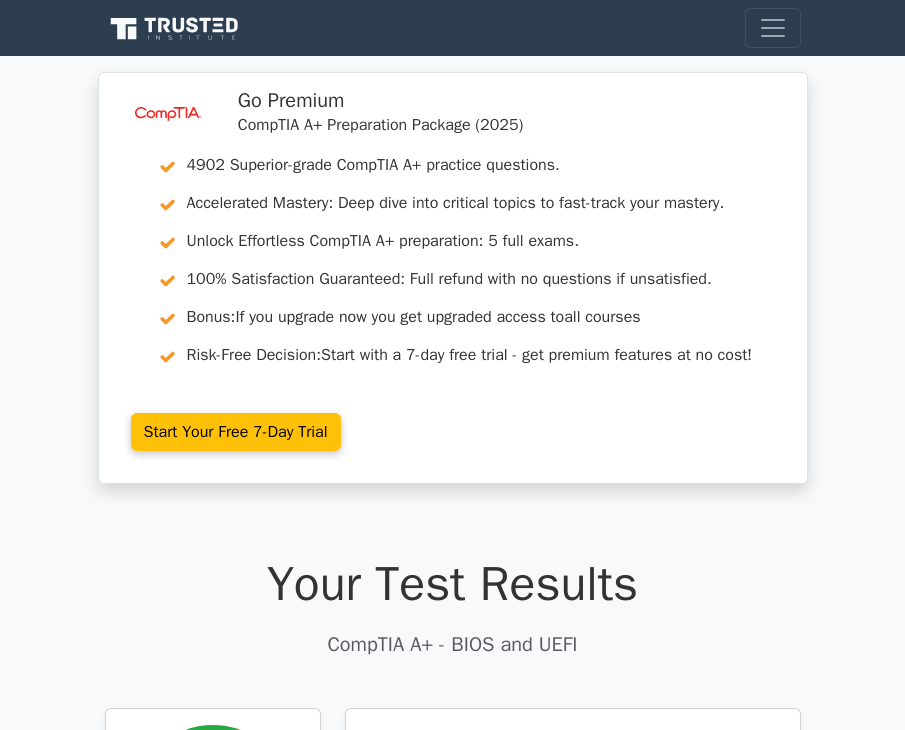 scroll, scrollTop: 0, scrollLeft: 0, axis: both 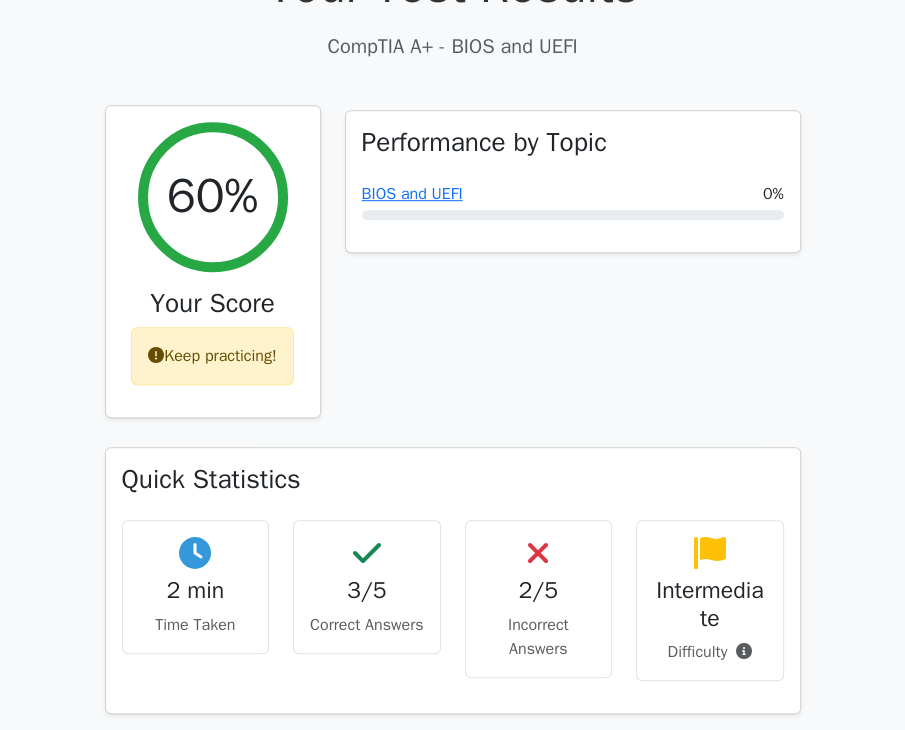 click on "60%
Your Score
Keep practicing!" at bounding box center [213, 261] 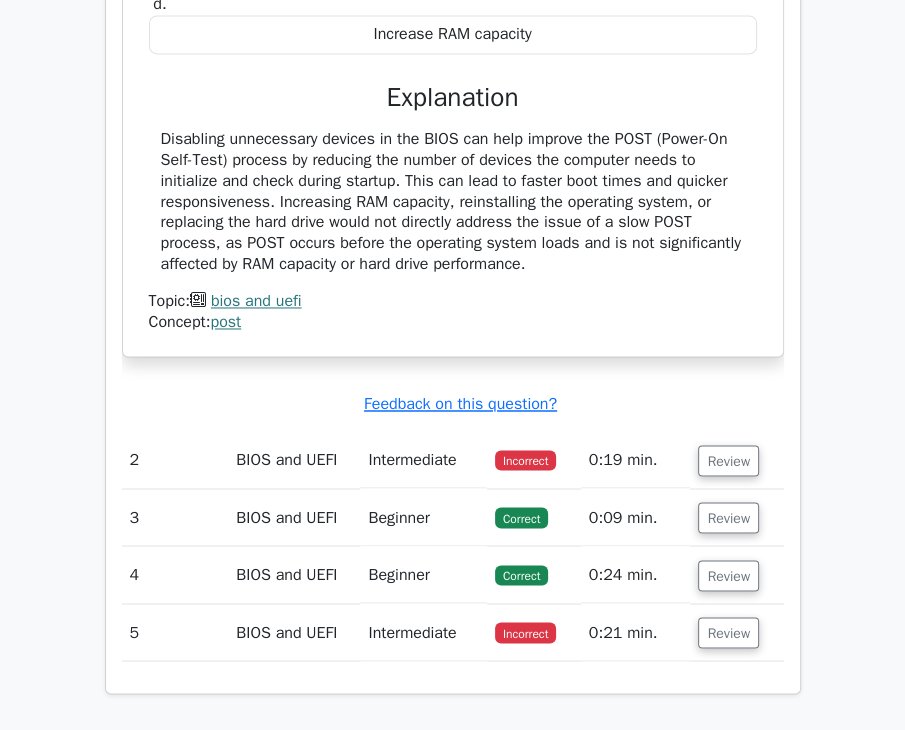 scroll, scrollTop: 1814, scrollLeft: 0, axis: vertical 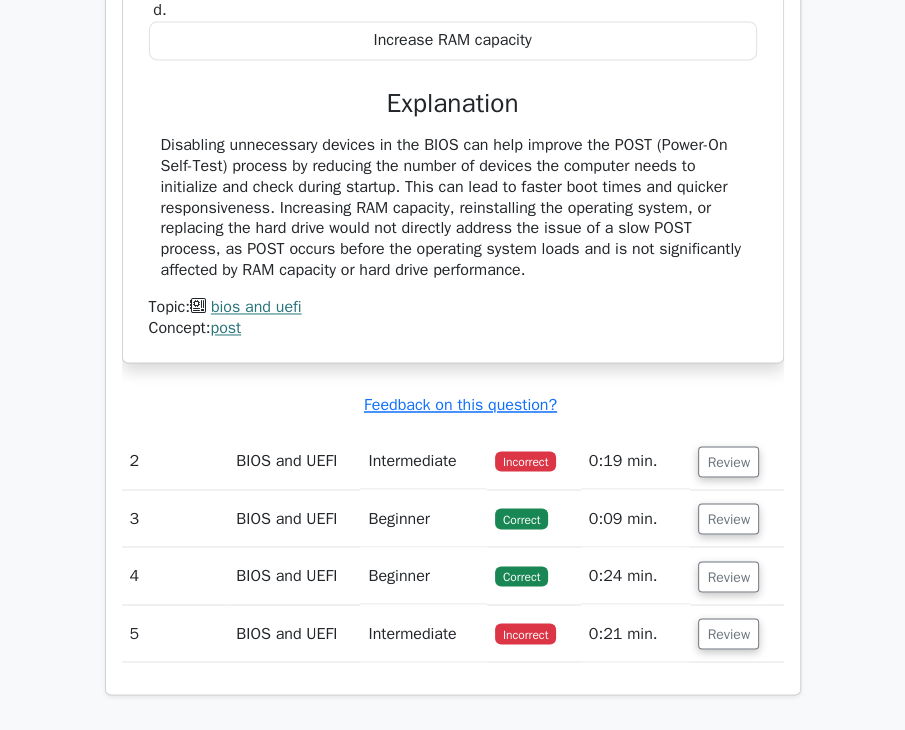 click on "BIOS and UEFI" at bounding box center (294, 460) 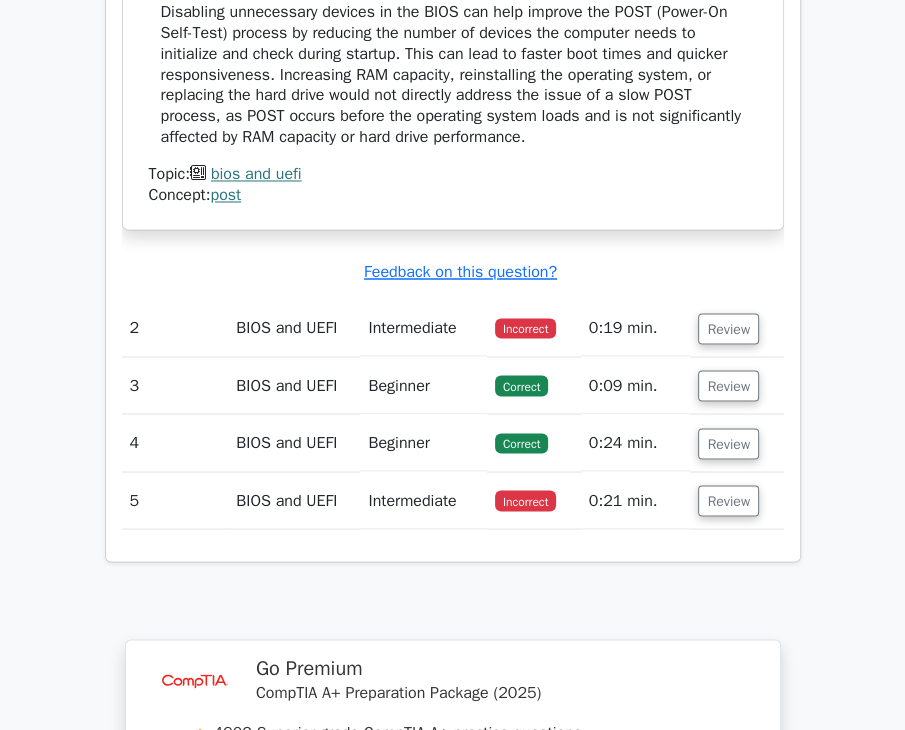 scroll, scrollTop: 1948, scrollLeft: 0, axis: vertical 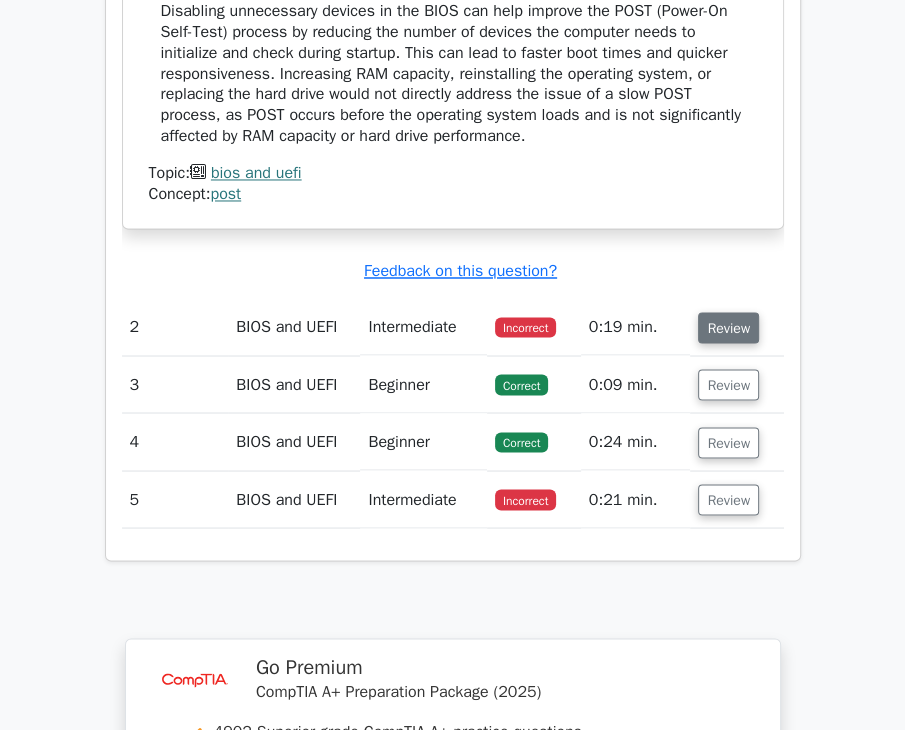 click on "Review" at bounding box center [728, 327] 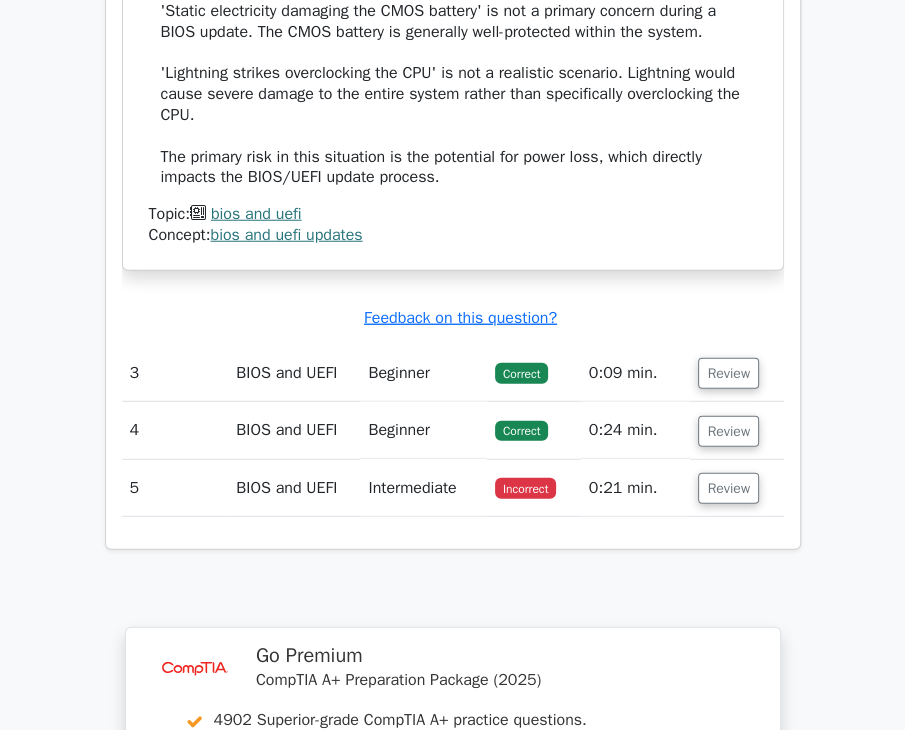 scroll, scrollTop: 3087, scrollLeft: 0, axis: vertical 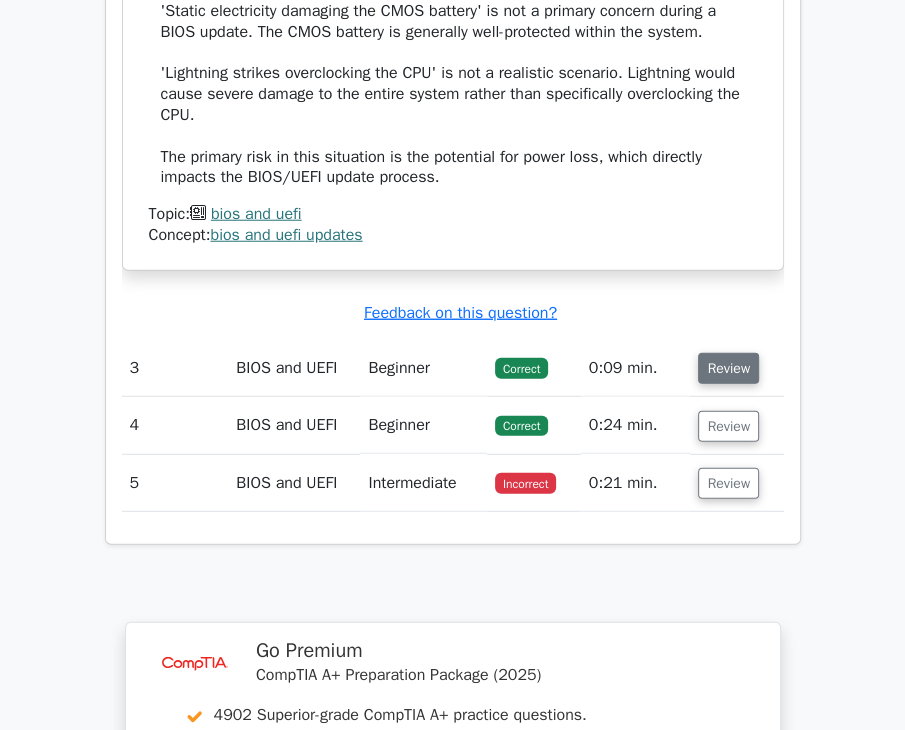 click on "Review" at bounding box center [728, 368] 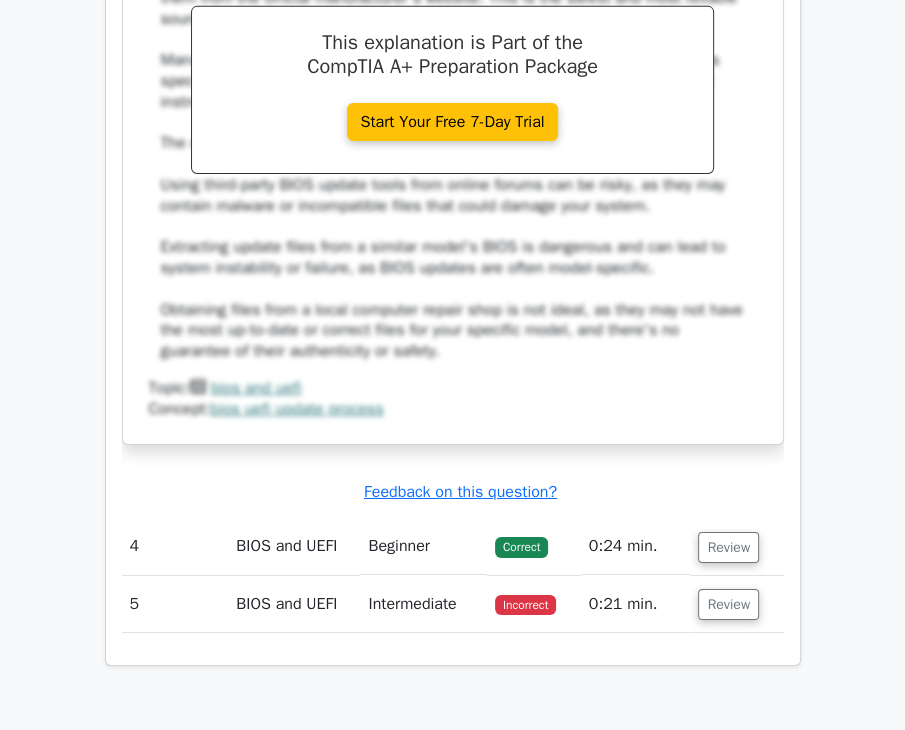 scroll, scrollTop: 4158, scrollLeft: 0, axis: vertical 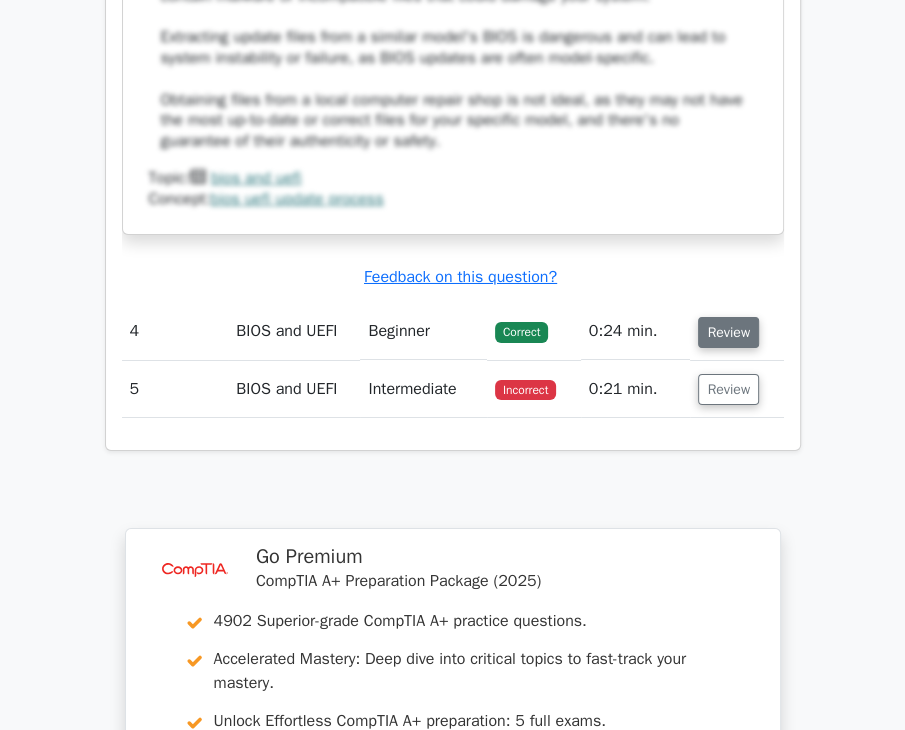 click on "Review" at bounding box center [728, 332] 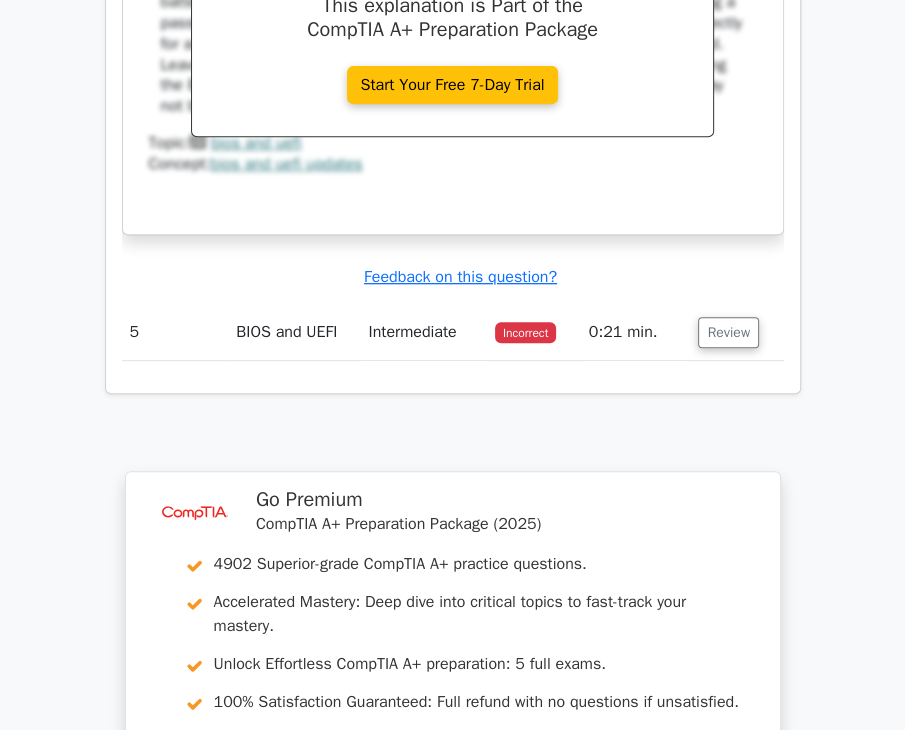 scroll, scrollTop: 5028, scrollLeft: 0, axis: vertical 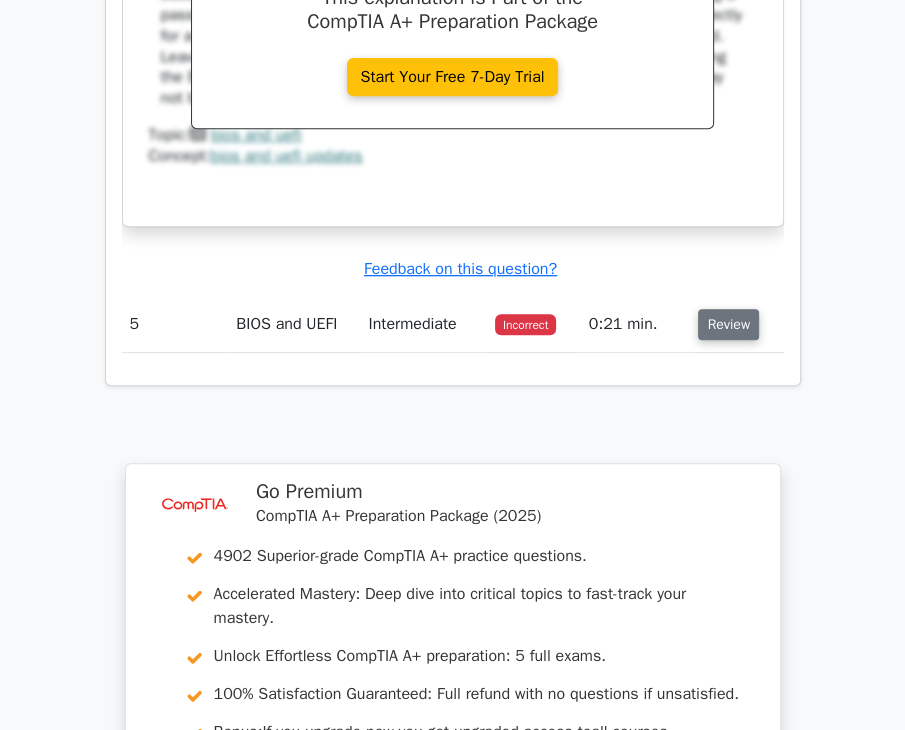 click on "Review" at bounding box center (728, 324) 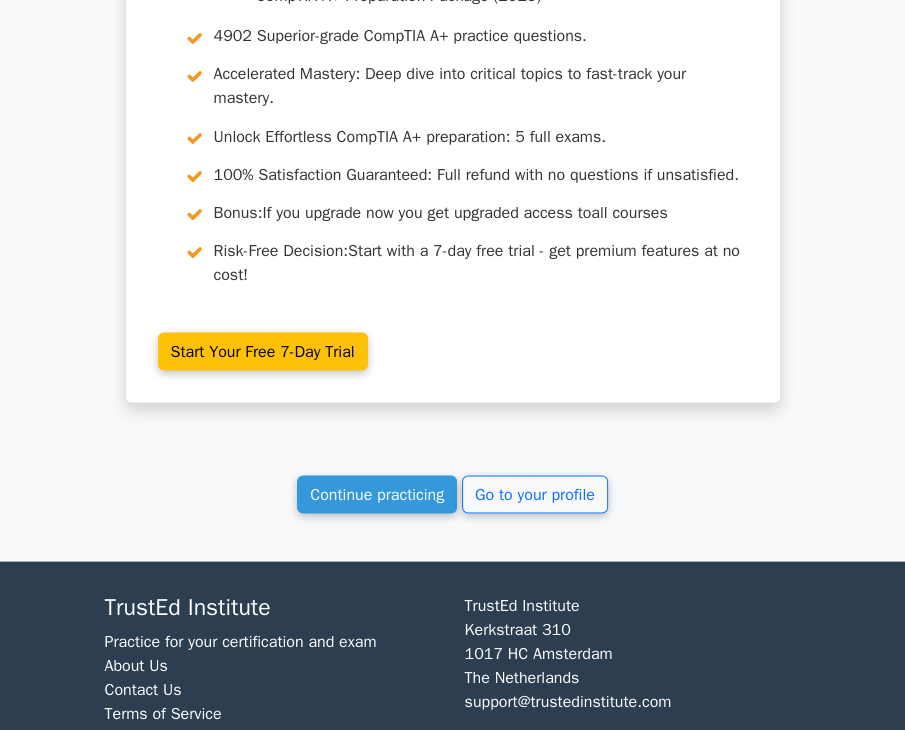 scroll, scrollTop: 6721, scrollLeft: 0, axis: vertical 